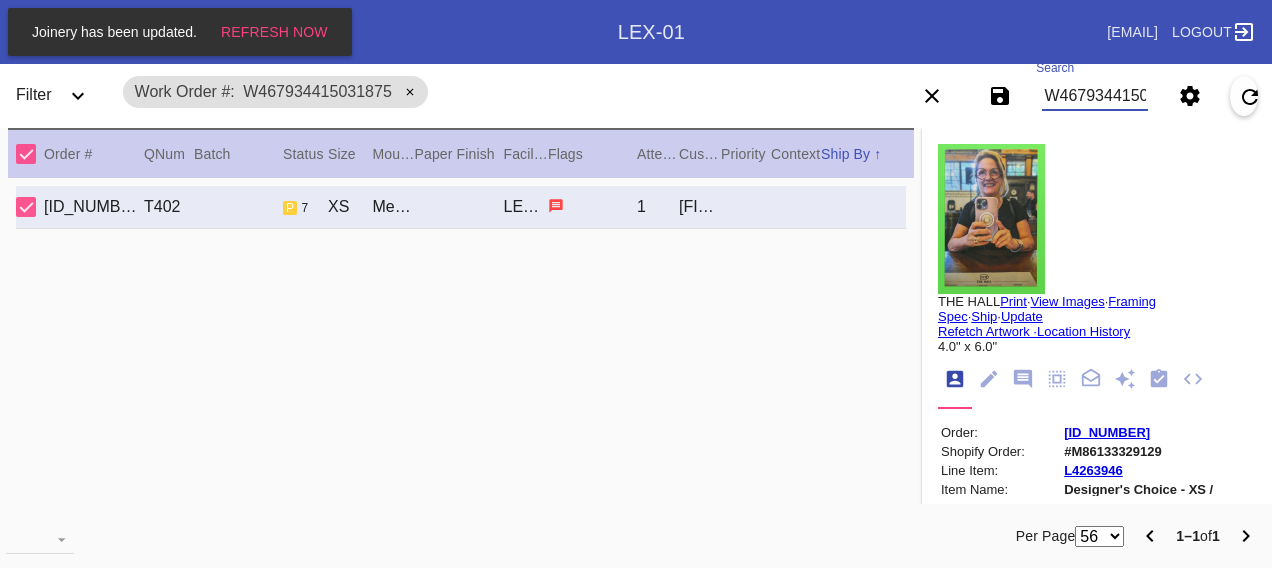 scroll, scrollTop: 0, scrollLeft: 0, axis: both 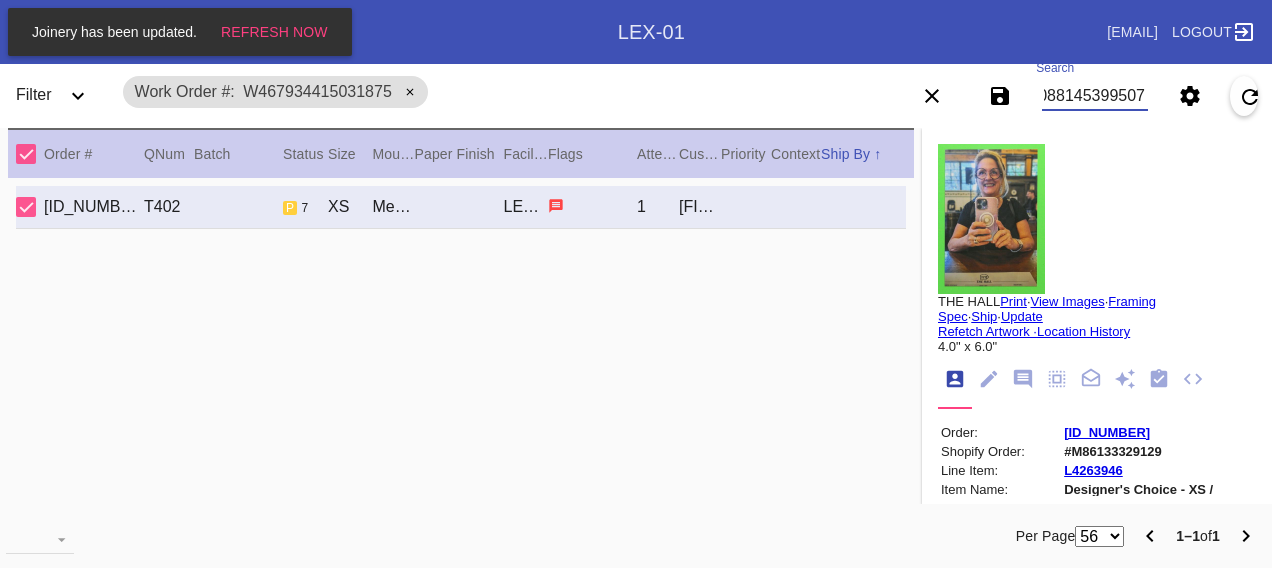 type on "W299088145399507" 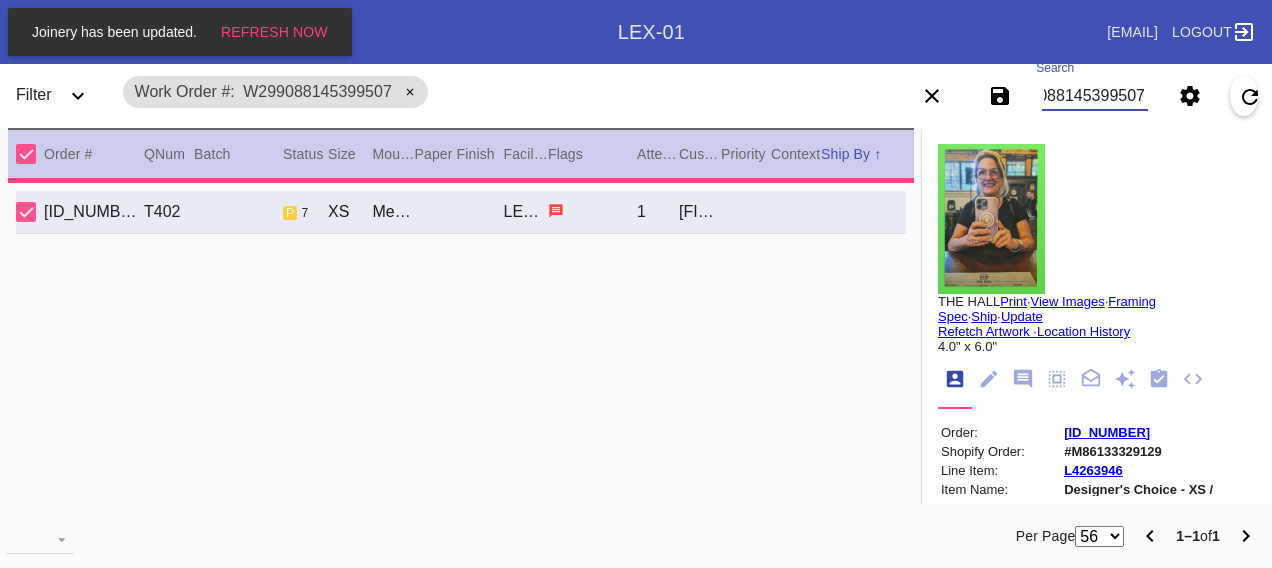 type on "PRO NOTE: please proceed as shown in the drive link. TR [NUMBER]
PRO NOTE: Most updated drive link here. https://drive.google.com/file/d/1TWFOwaP87sTyBAsa98sVAKcGCvTELw-V/view?usp=sharing
--it contains the mat openings & spacing.
--Permission to trim as needed. TR [NUMBER]" 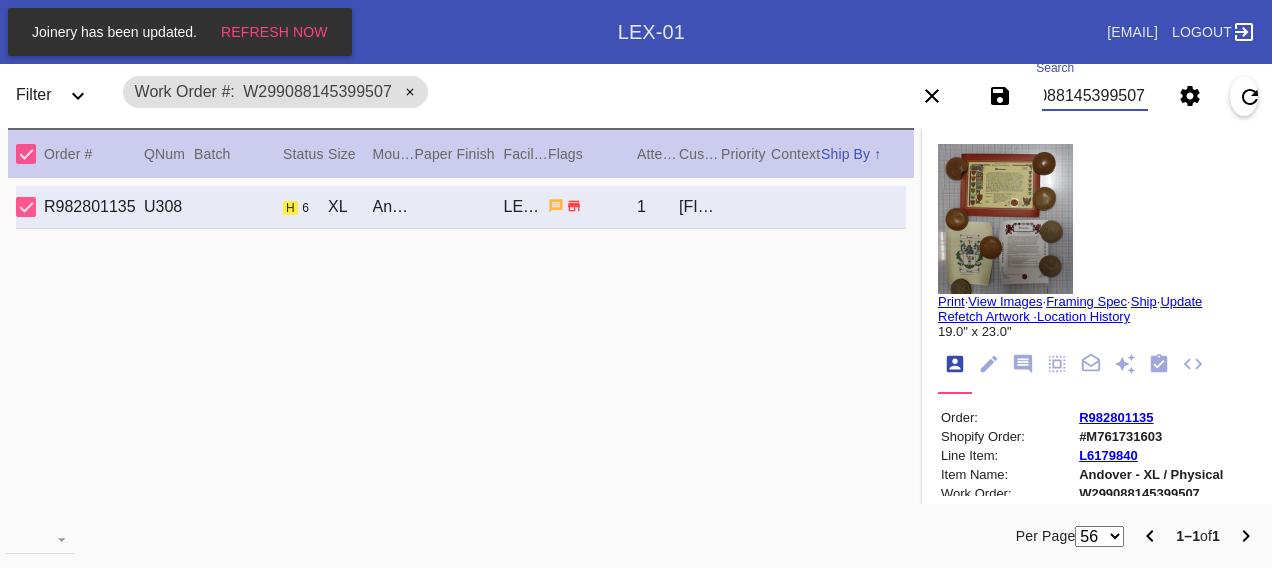 click on "W299088145399507" at bounding box center (1094, 96) 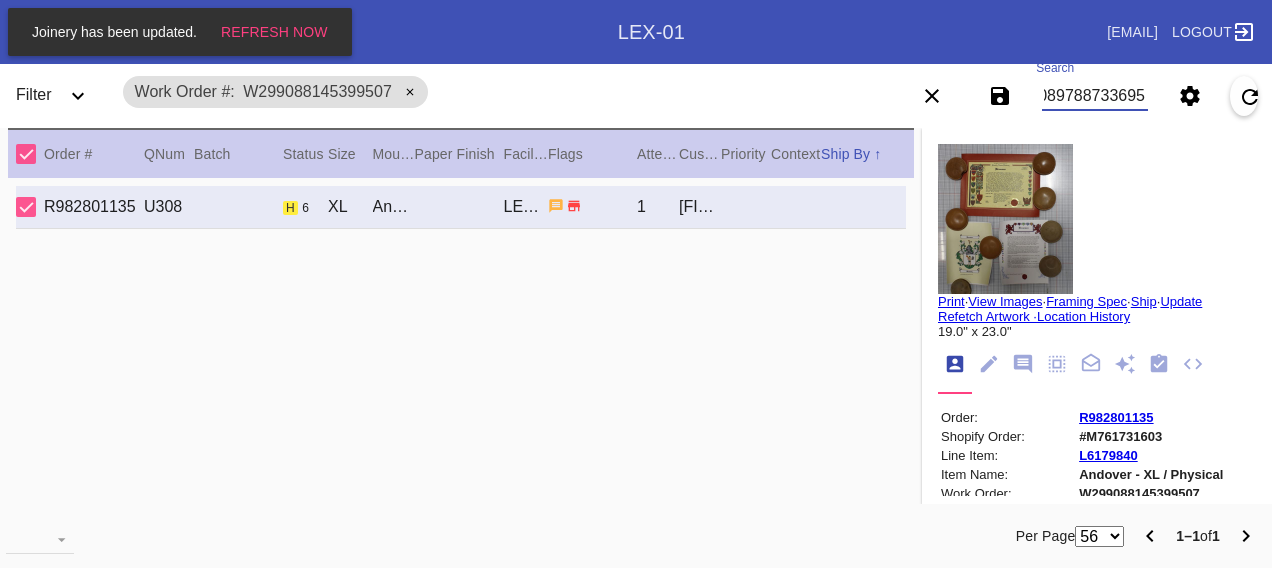 type on "W818089788733695" 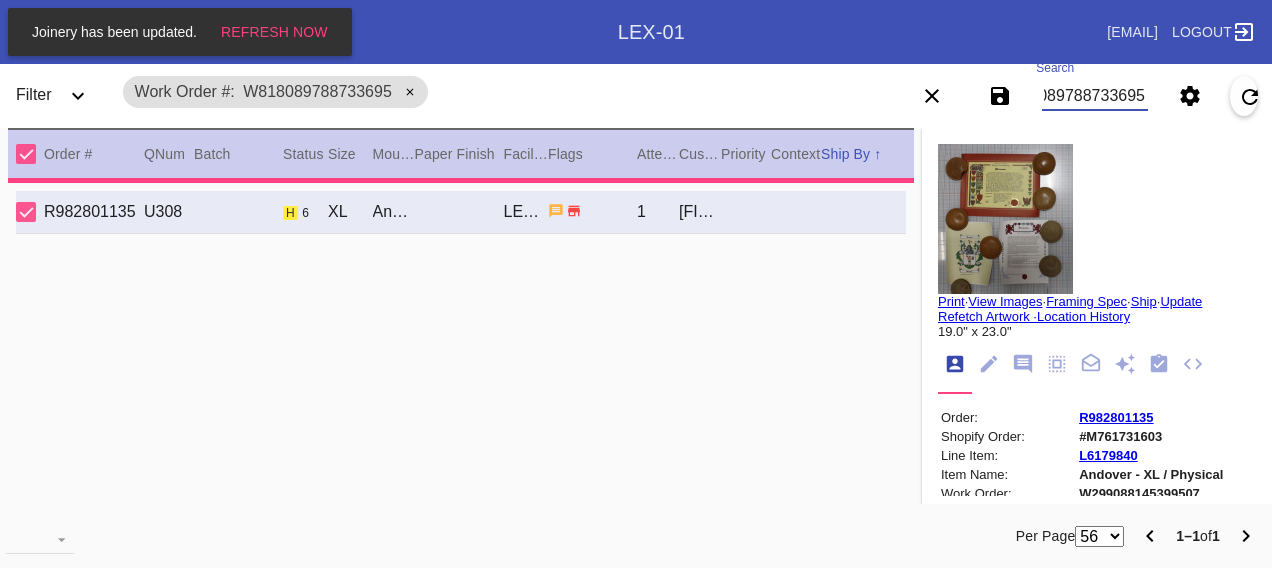 type 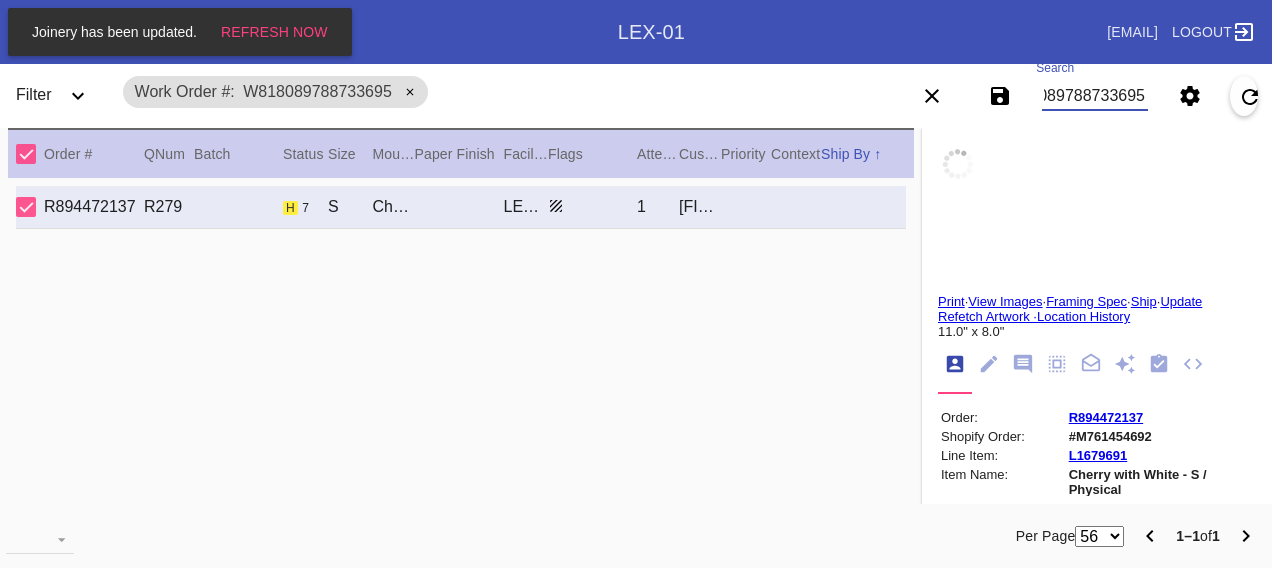 type on "‘Neney’s Flower’" 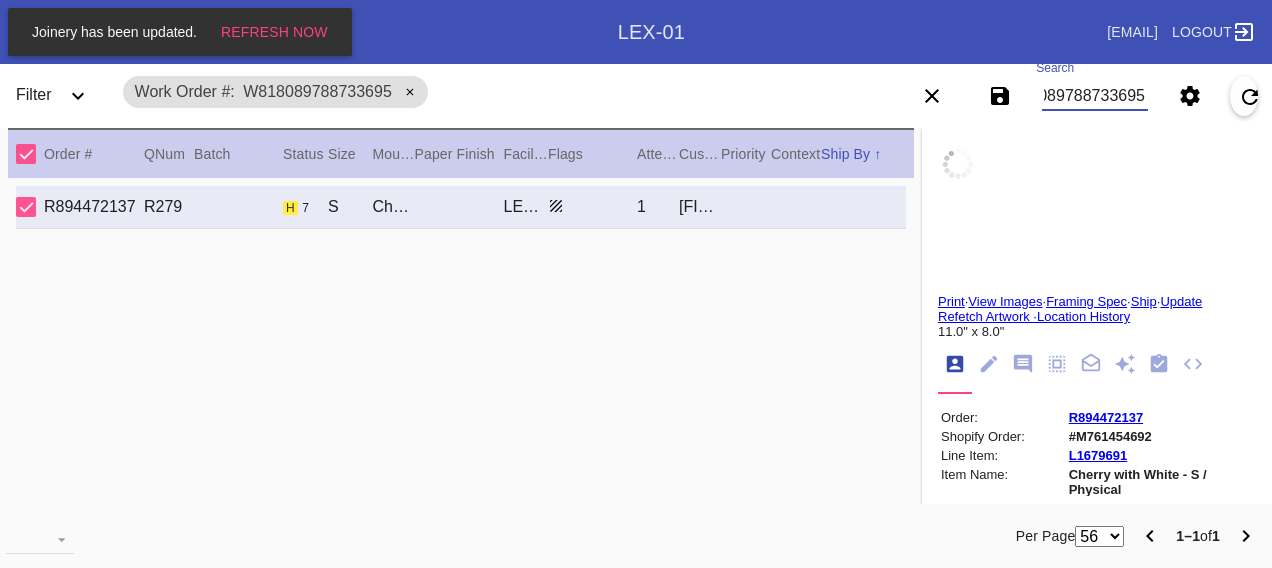 type on "By Thor" 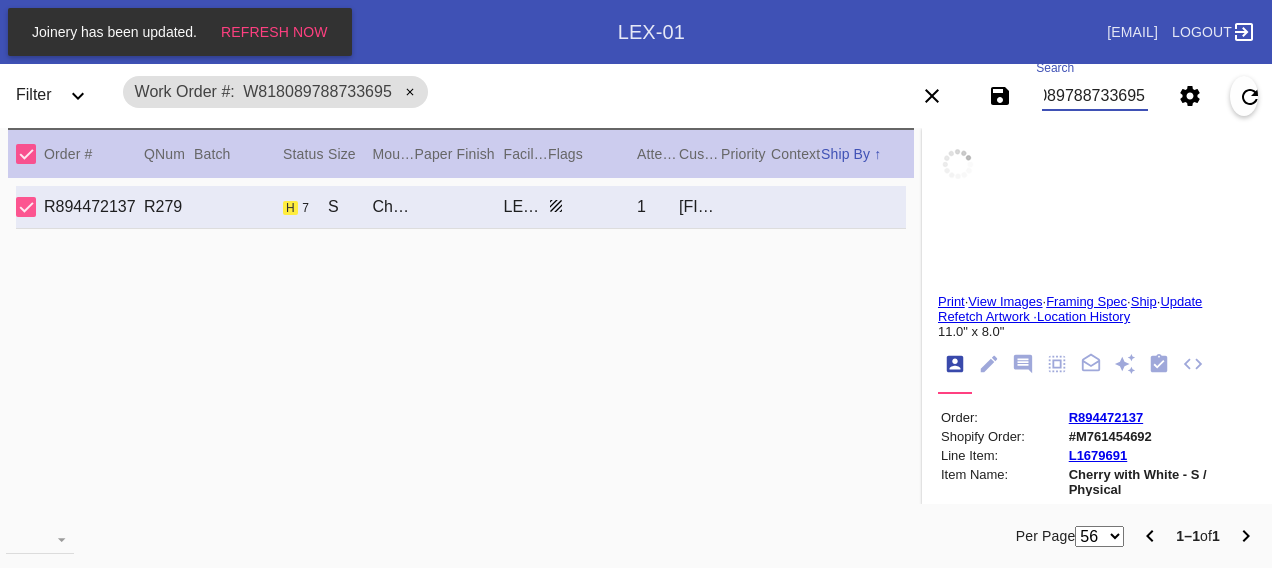 type on "[CITY] [DATE]" 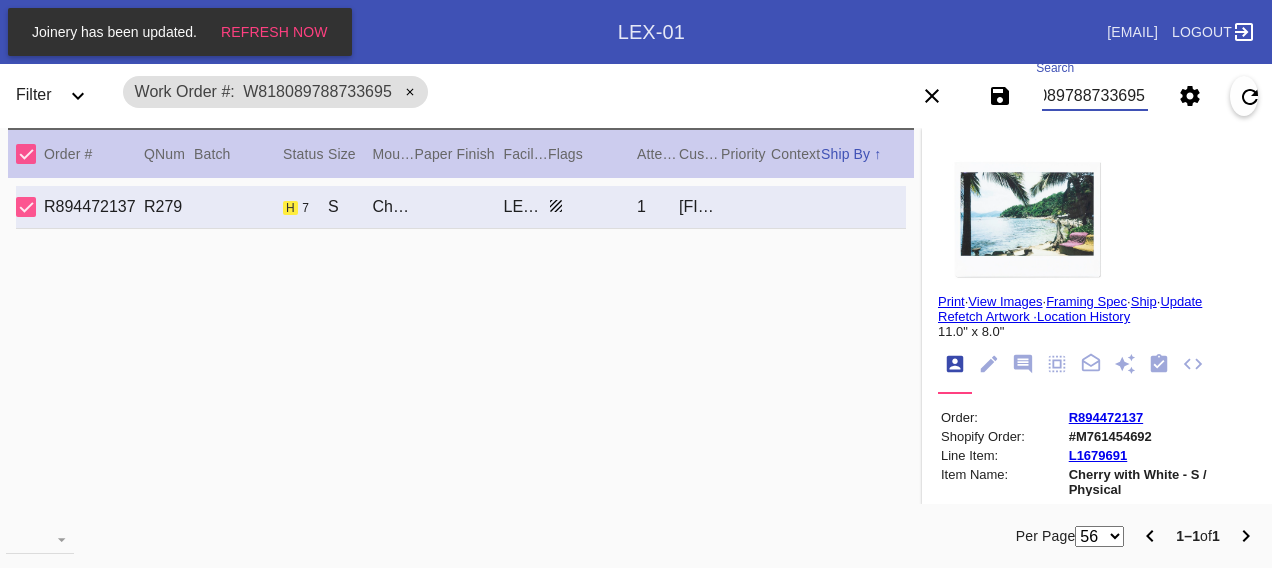 click on "W818089788733695" at bounding box center [1094, 96] 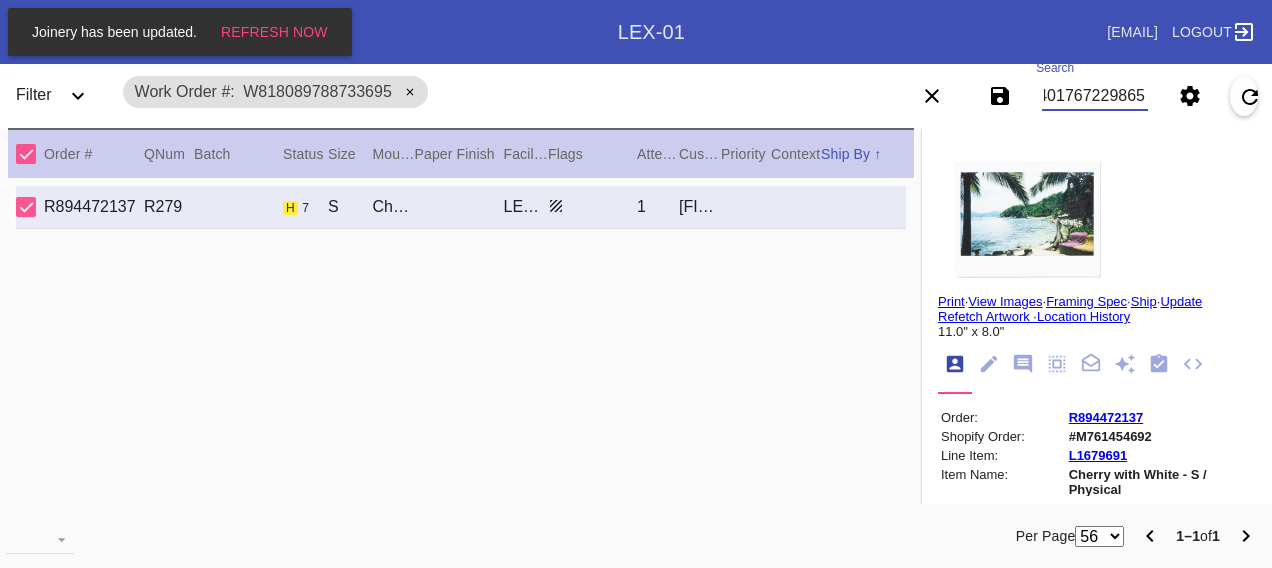 type on "W773401767229865" 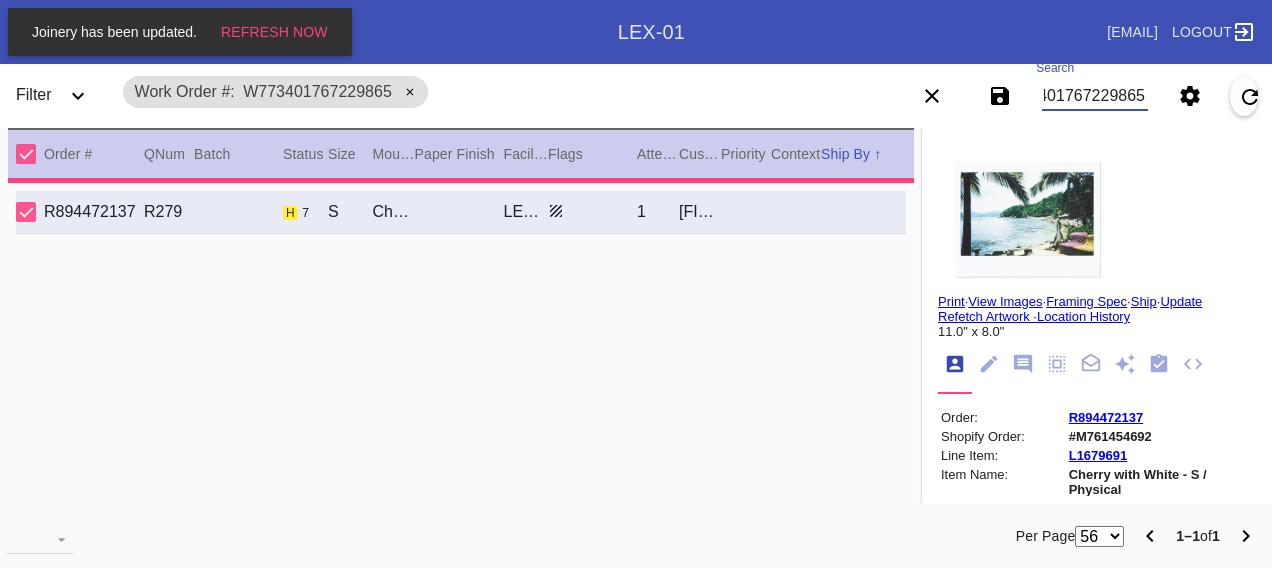 type on "1.5" 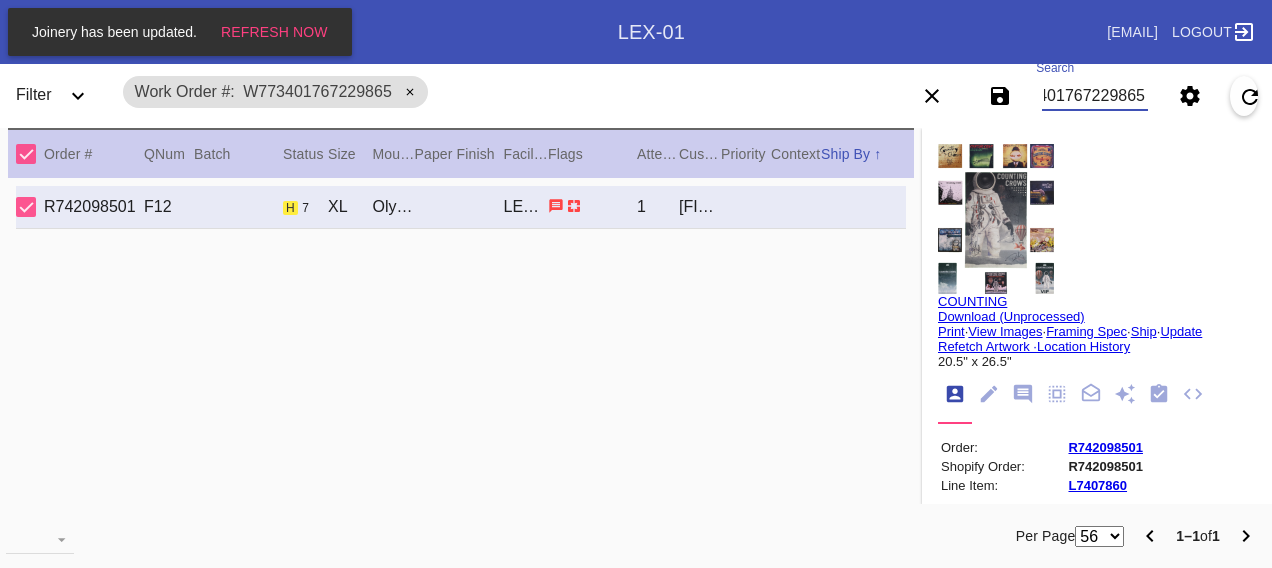 click on "W773401767229865" at bounding box center [1094, 96] 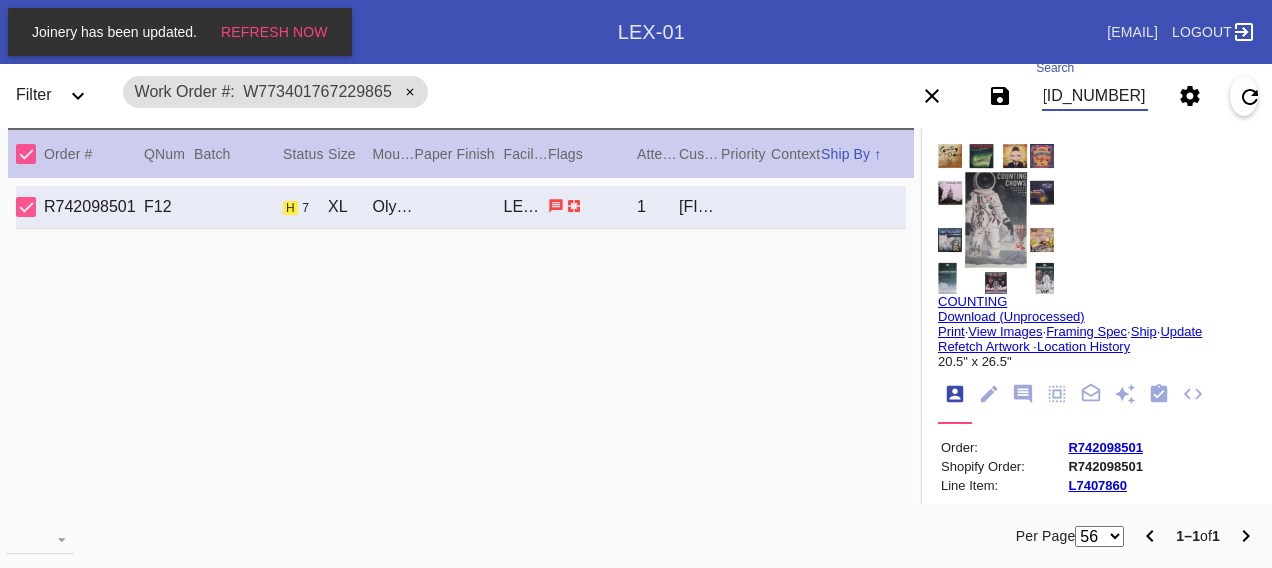 type on "[ID_NUMBER]" 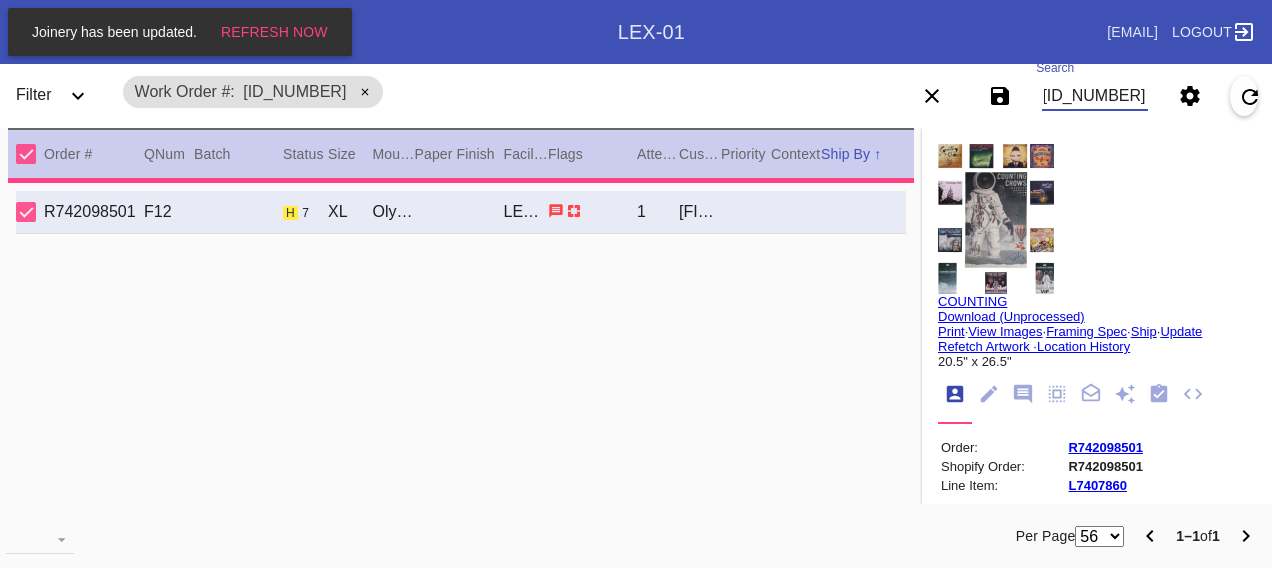 type on "2.0" 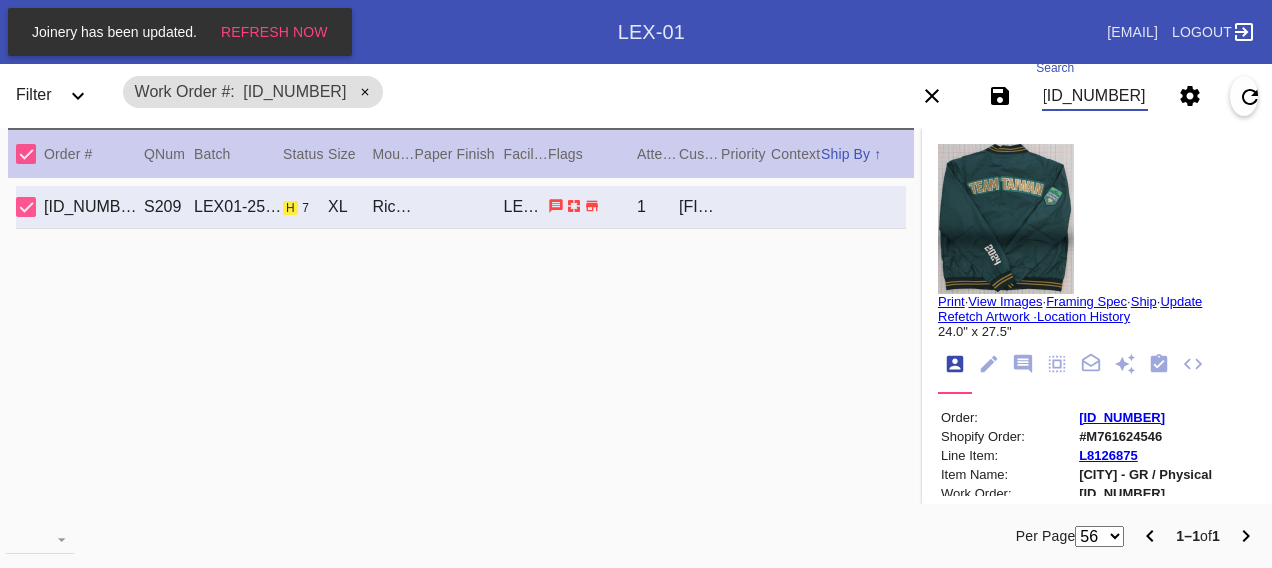 click on "[ID_NUMBER]" at bounding box center [1094, 96] 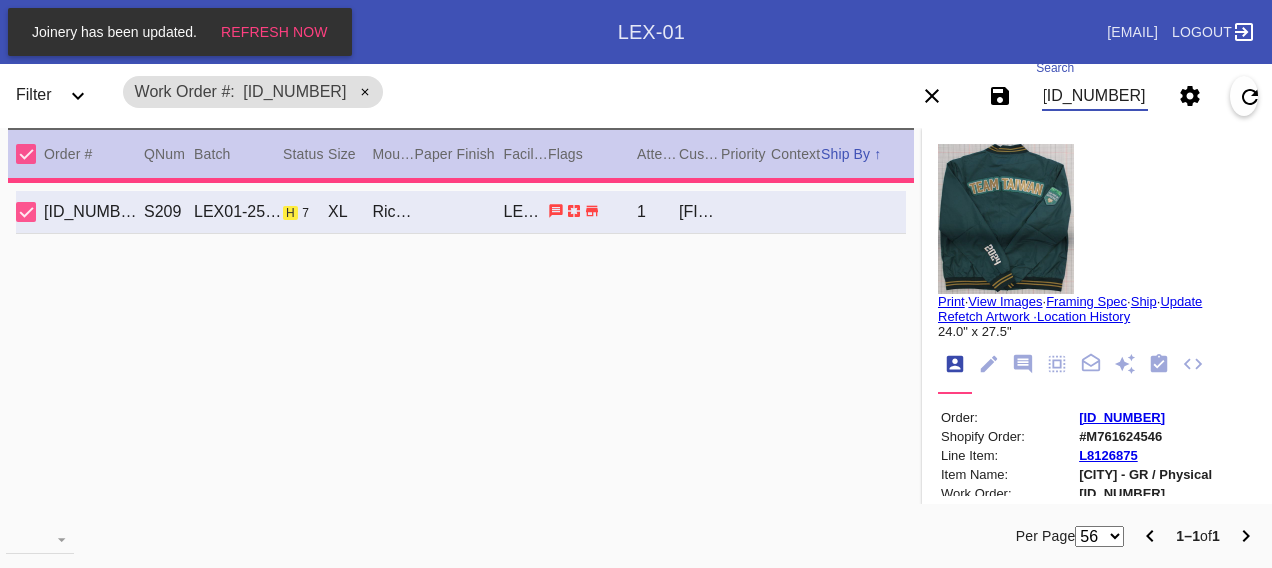 type on "0.0" 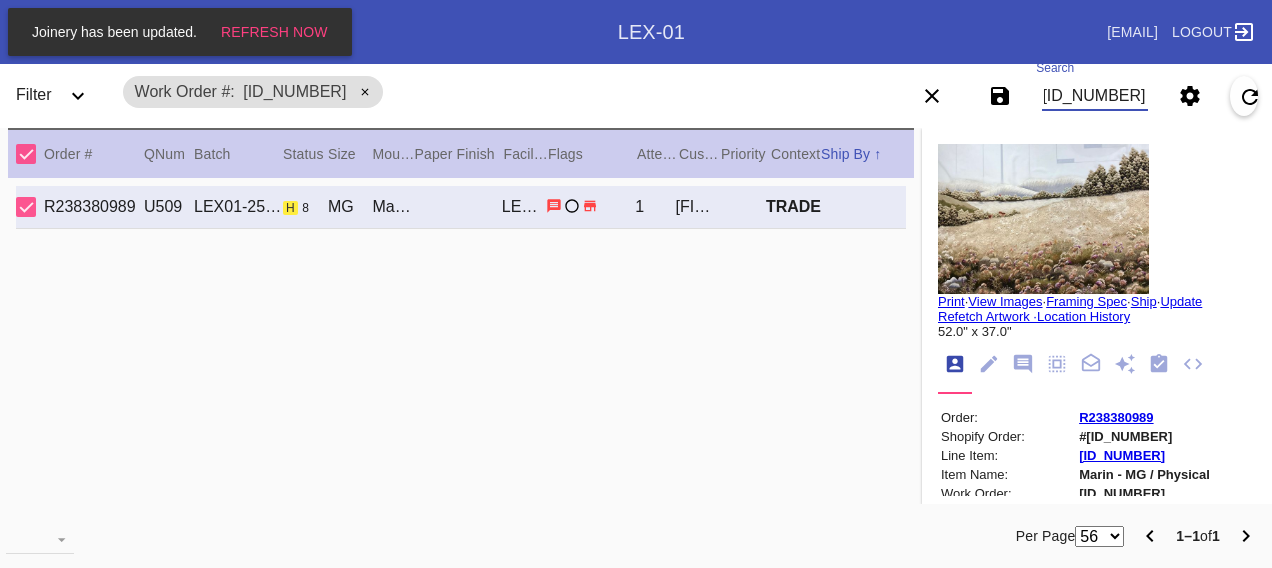 click on "[ID_NUMBER]" at bounding box center (1094, 96) 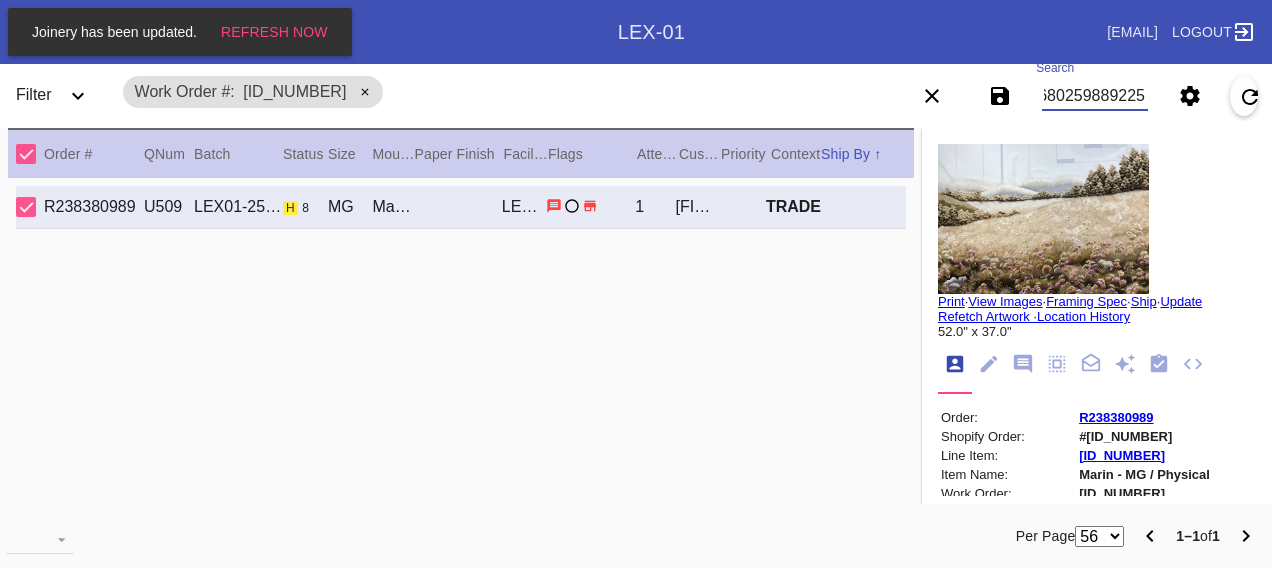 type on "W975680259889225" 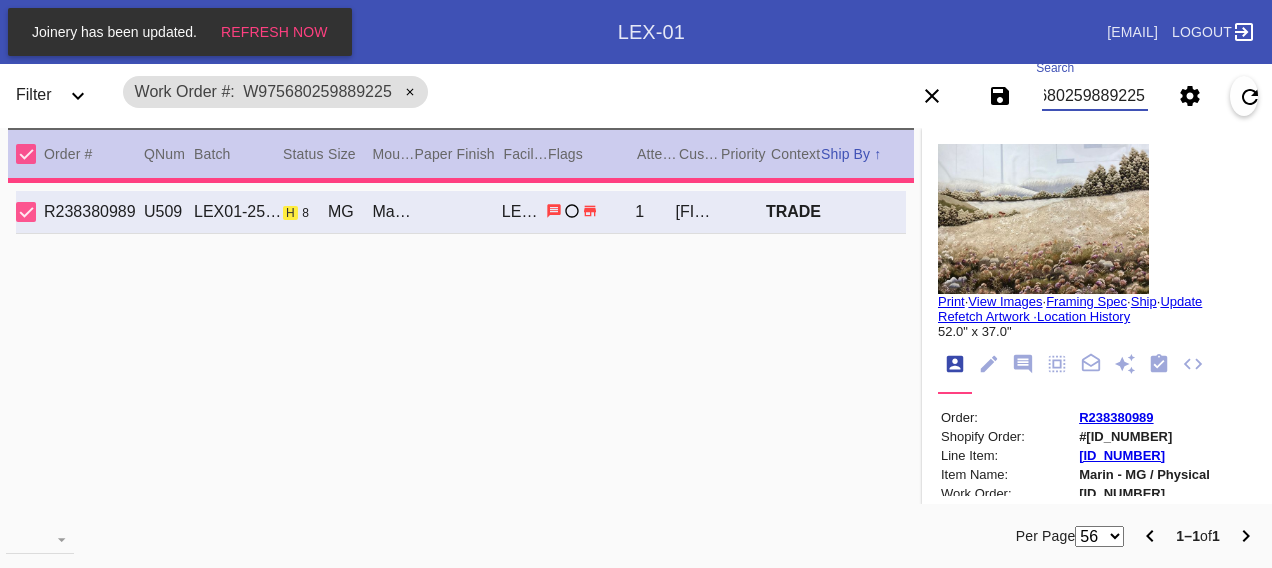 type on "PRONOTE: Customer gives permission to trim borders so piece is even. PRO NOTE: frame change to marin deep. This is a topological map. Please frame with no acrylic." 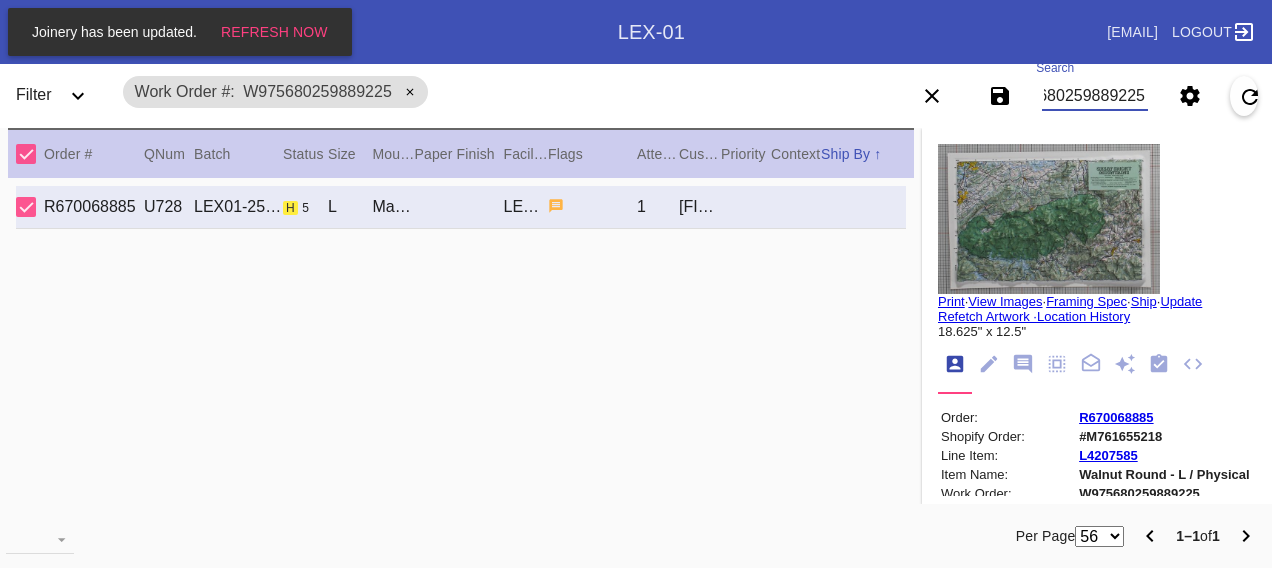 click on "W975680259889225" at bounding box center [1094, 96] 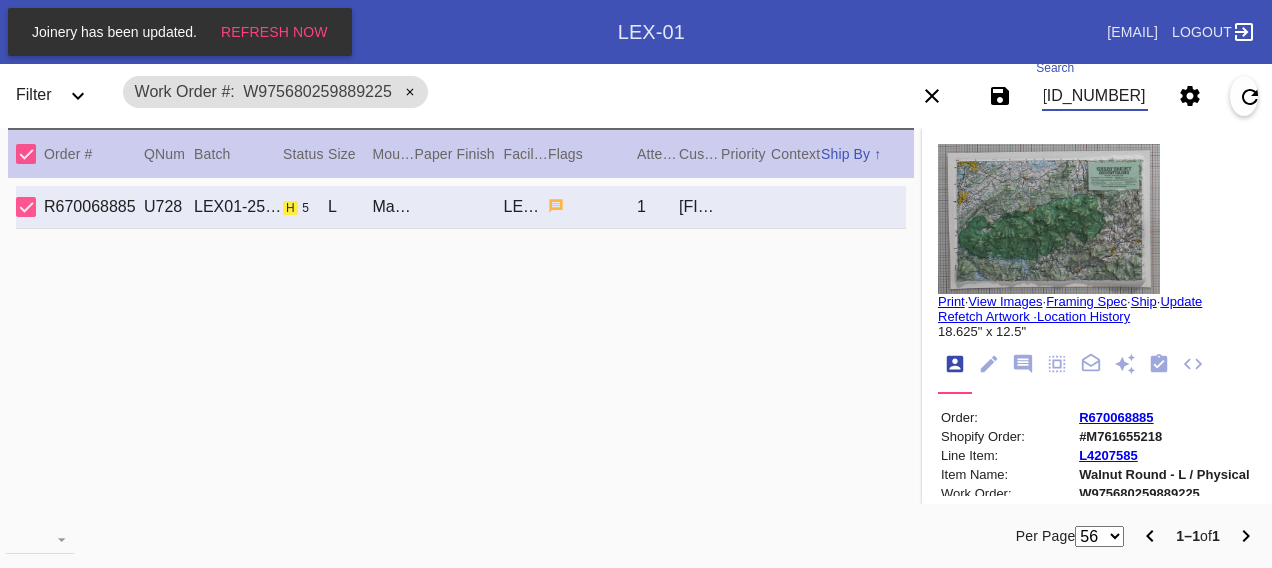 type on "[ID_NUMBER]" 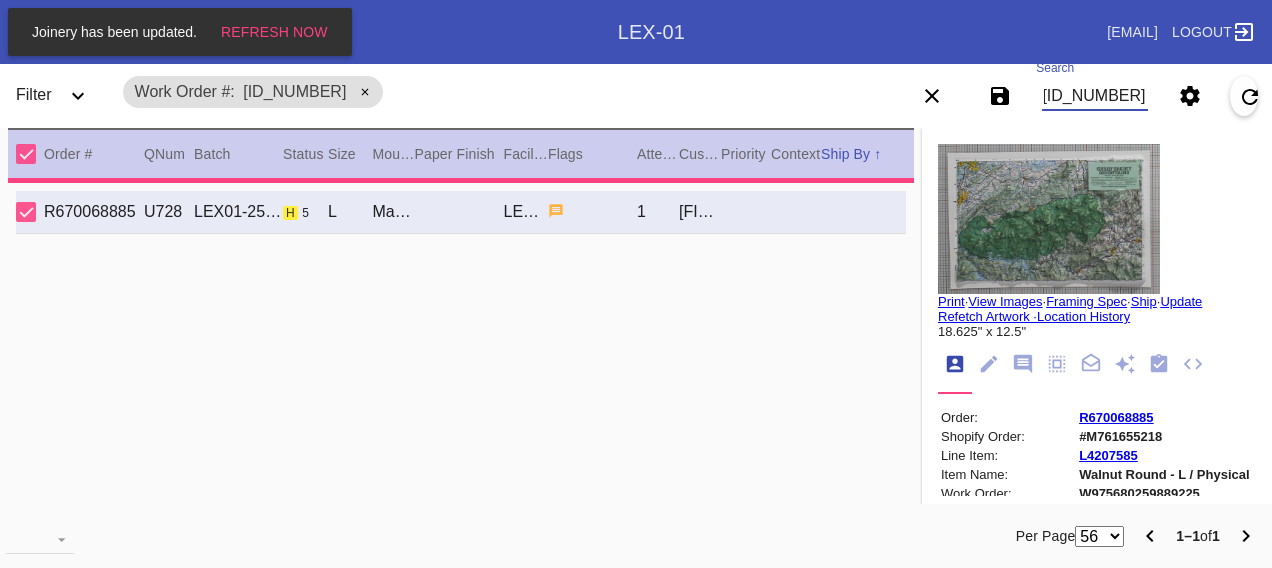 type 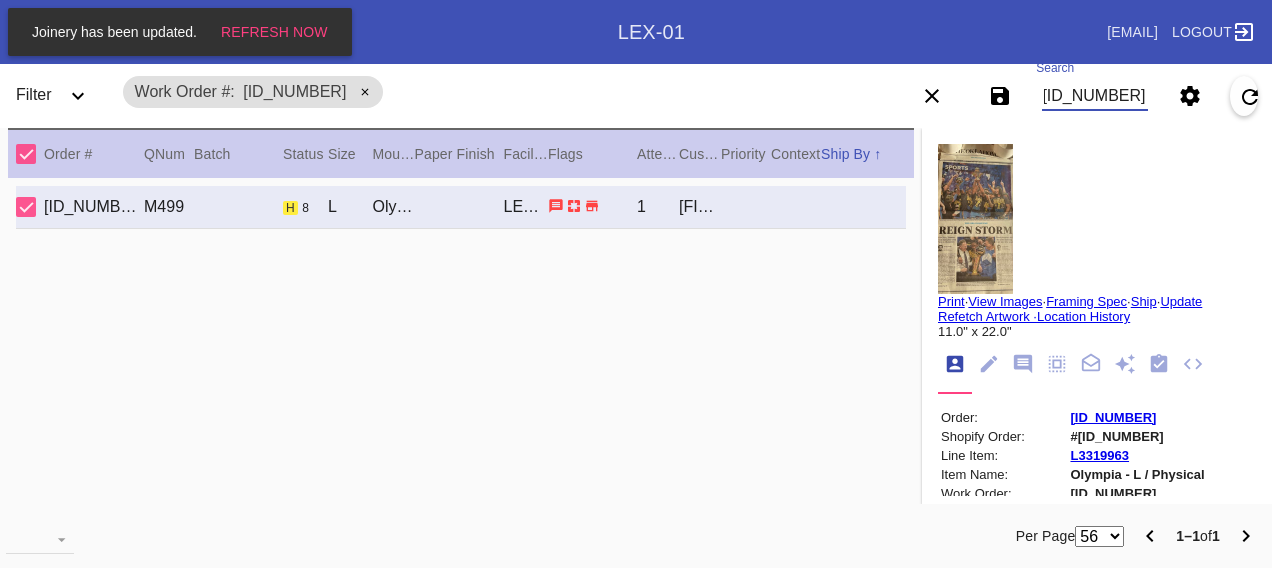 click on "[ID_NUMBER]" at bounding box center (1094, 96) 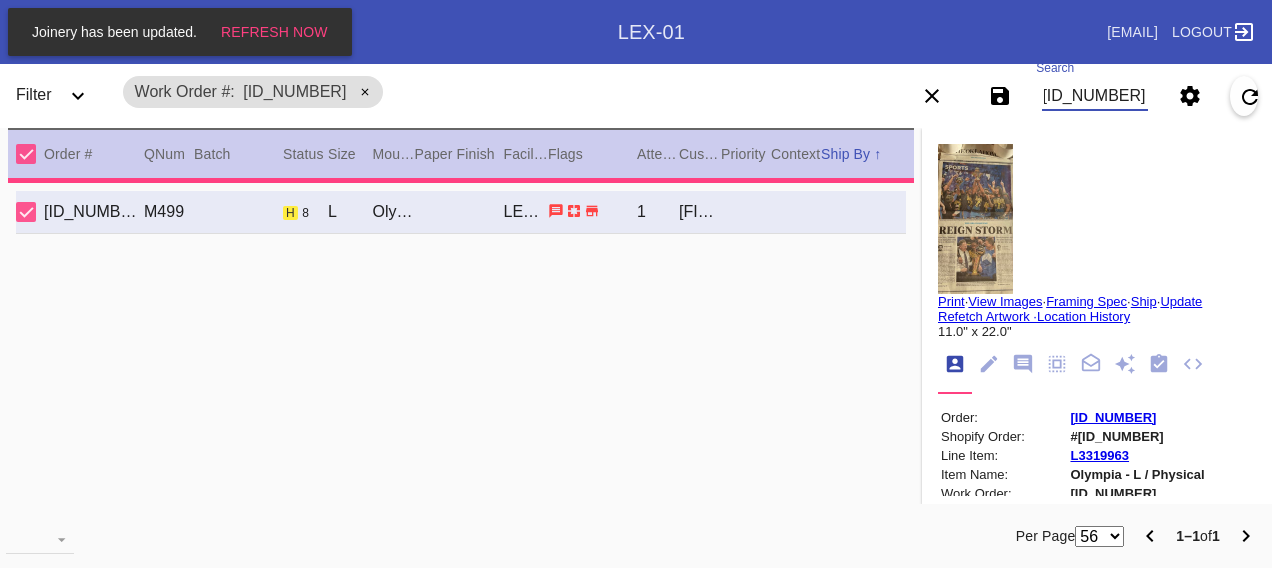 type on "10.875" 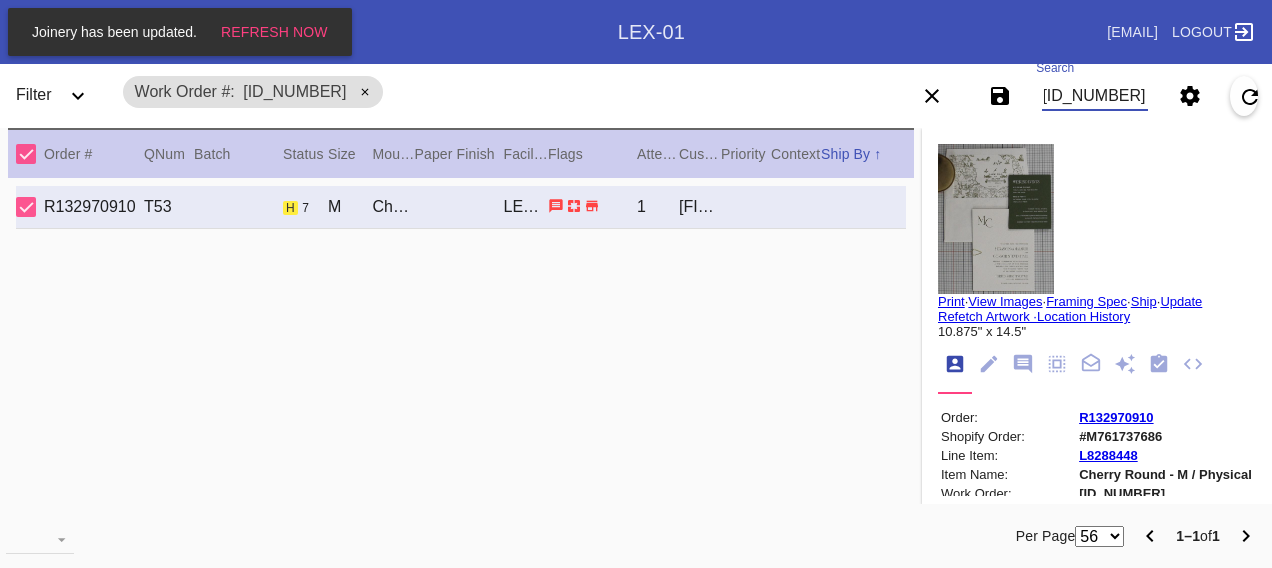 click on "[ID_NUMBER]" at bounding box center (1094, 96) 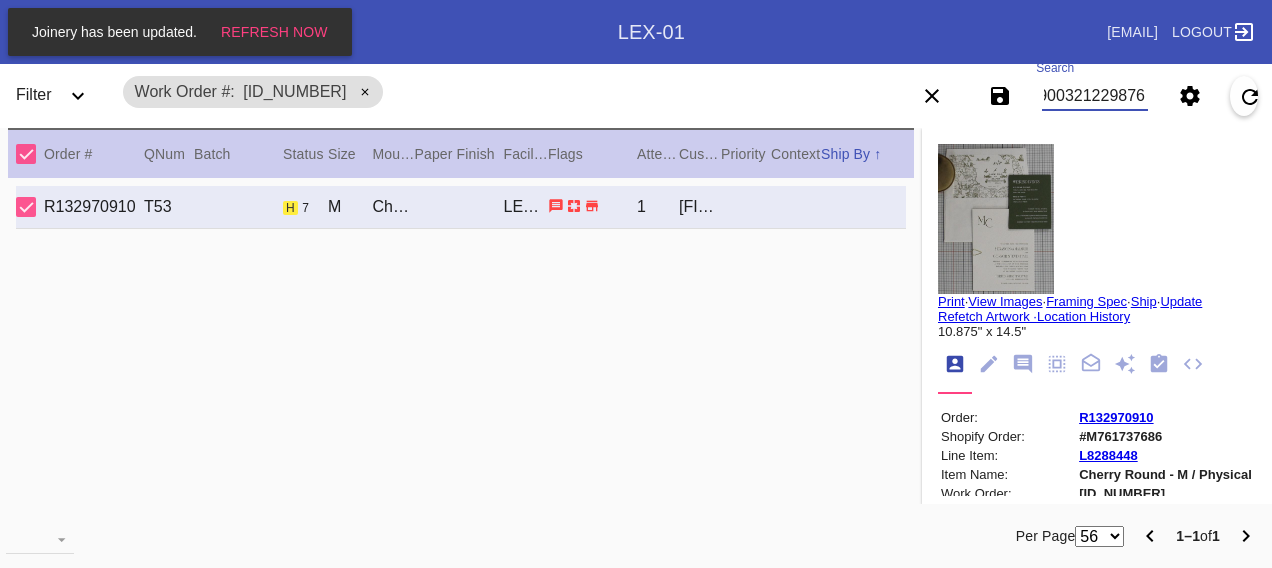 type on "W182900321229876" 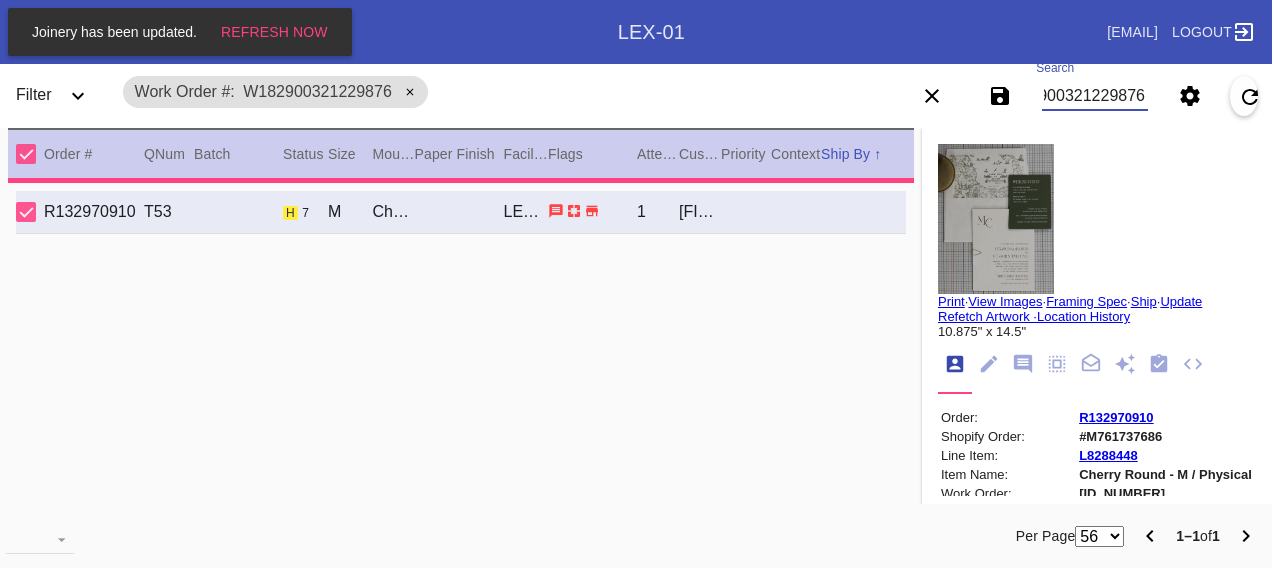 type on "19.875" 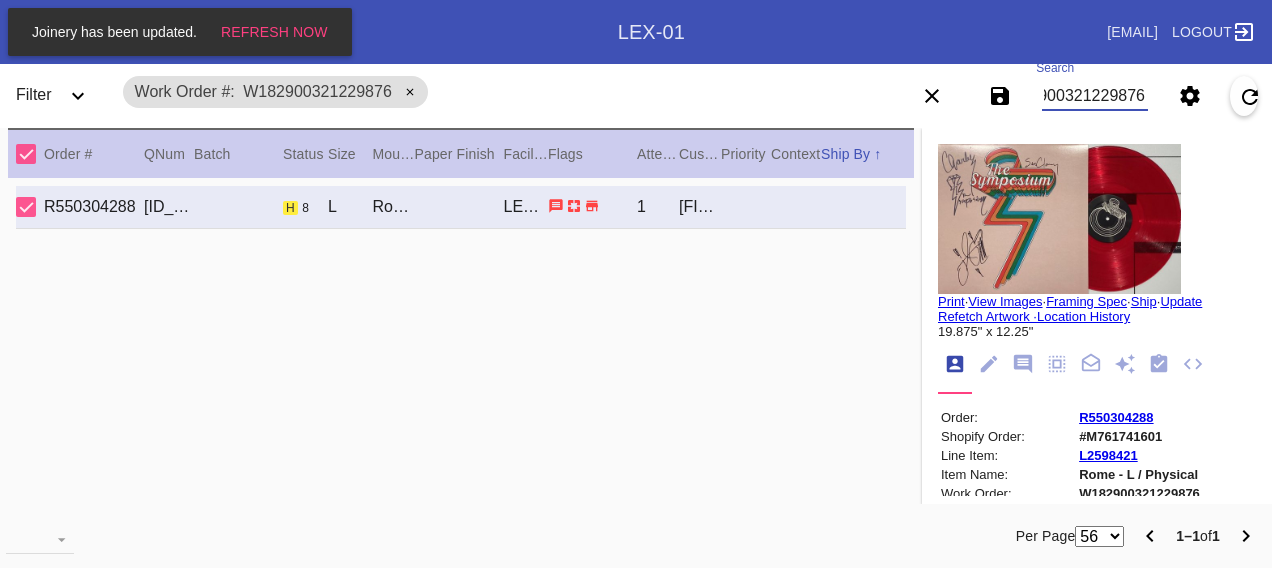 click on "W182900321229876" at bounding box center [1094, 96] 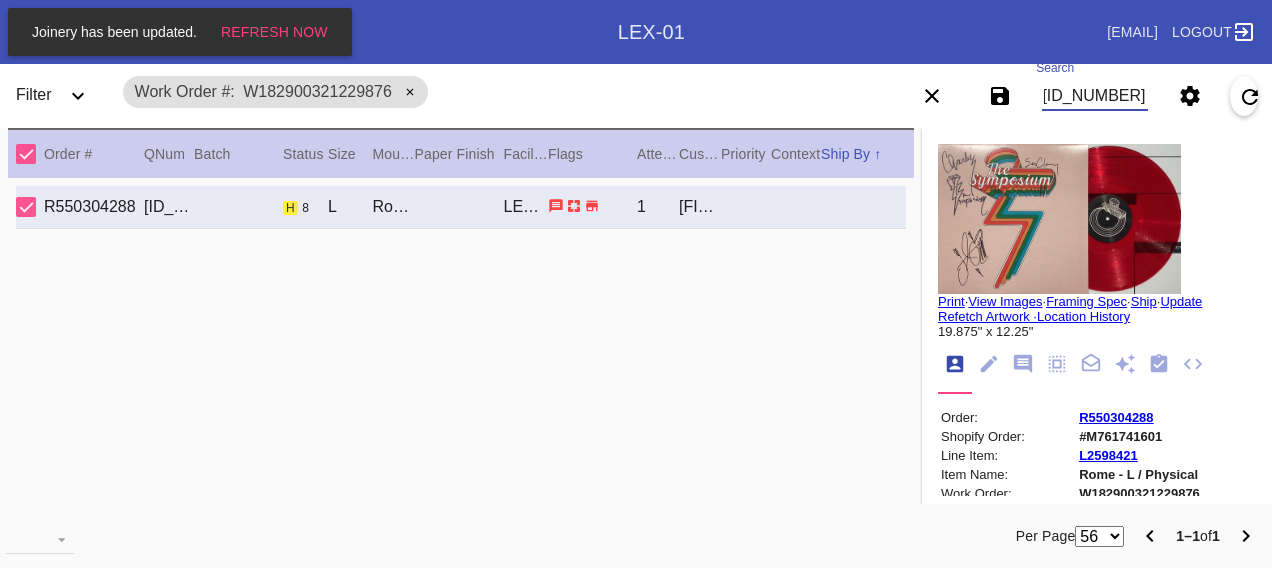 type on "[ID_NUMBER]" 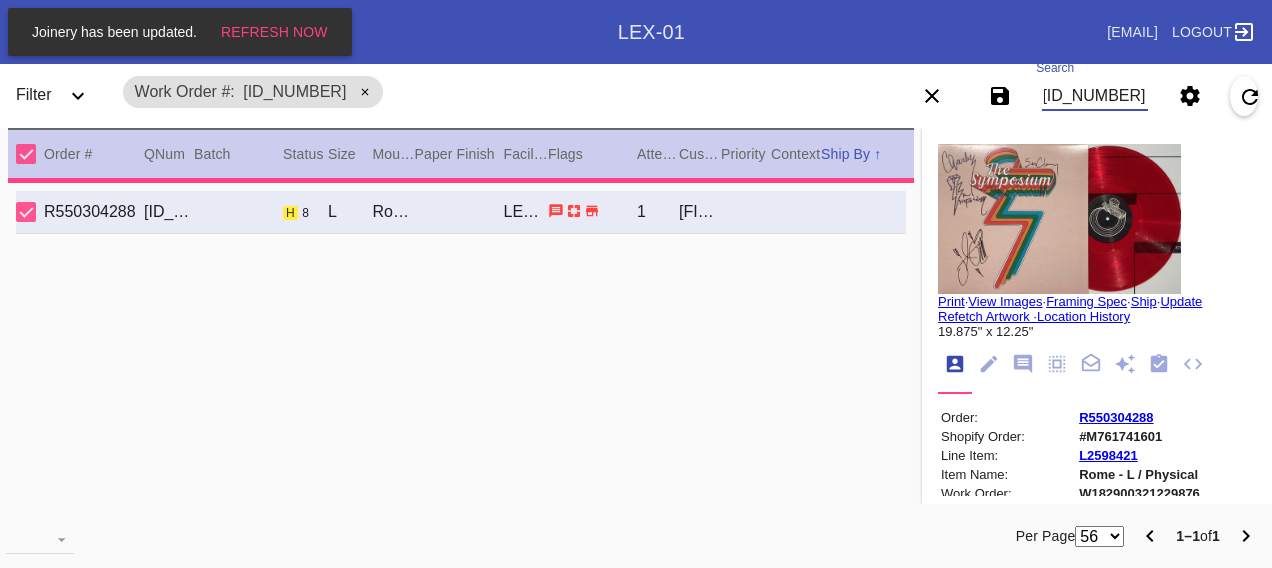 type on "3.0" 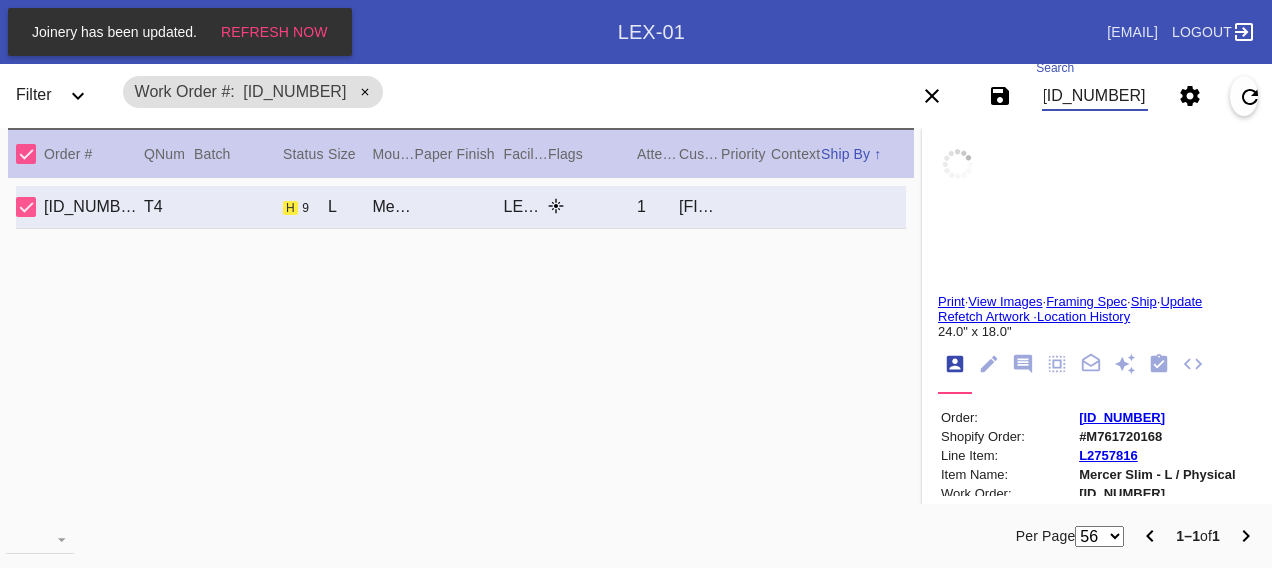 type on "Polar Bear Mukluks" 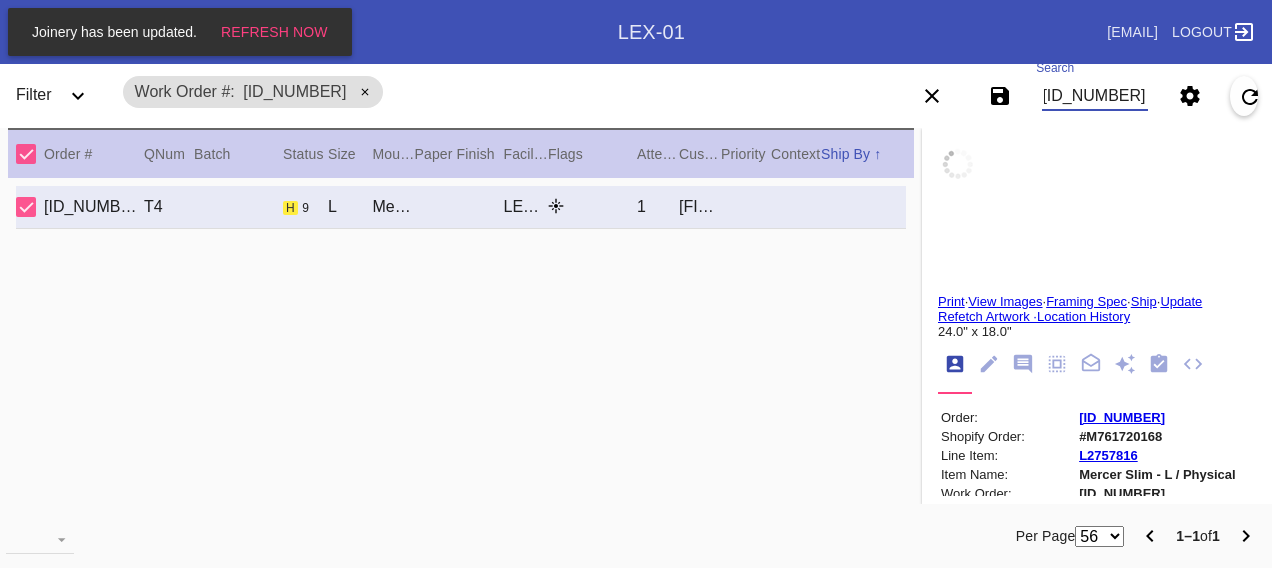 type on "[CITY] [DATE]" 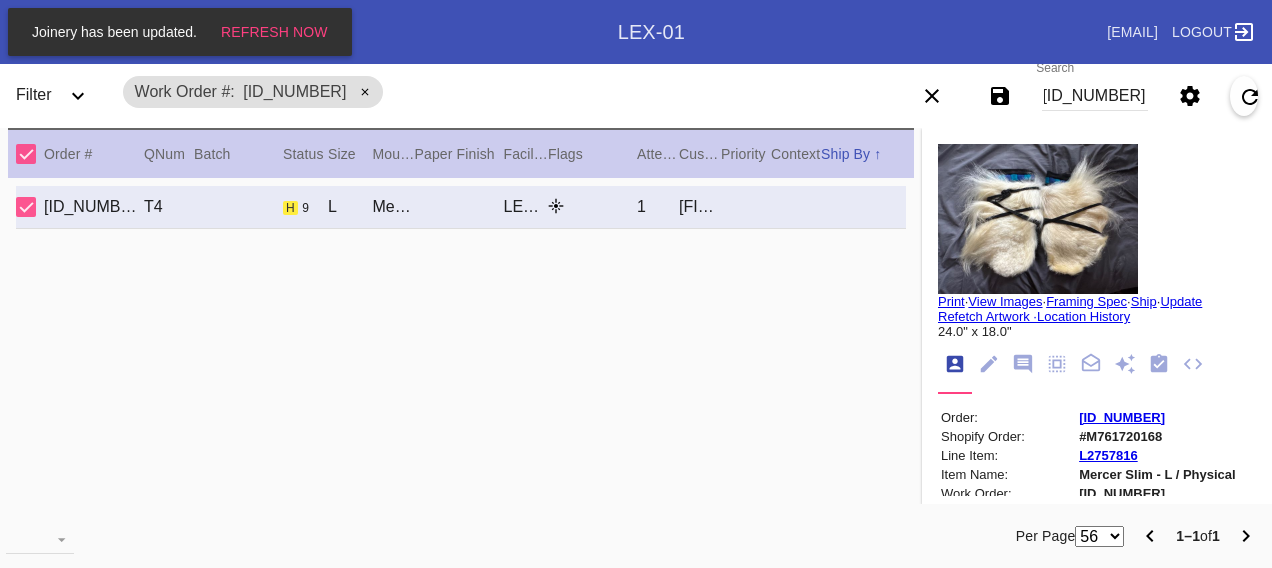 scroll, scrollTop: 0, scrollLeft: 0, axis: both 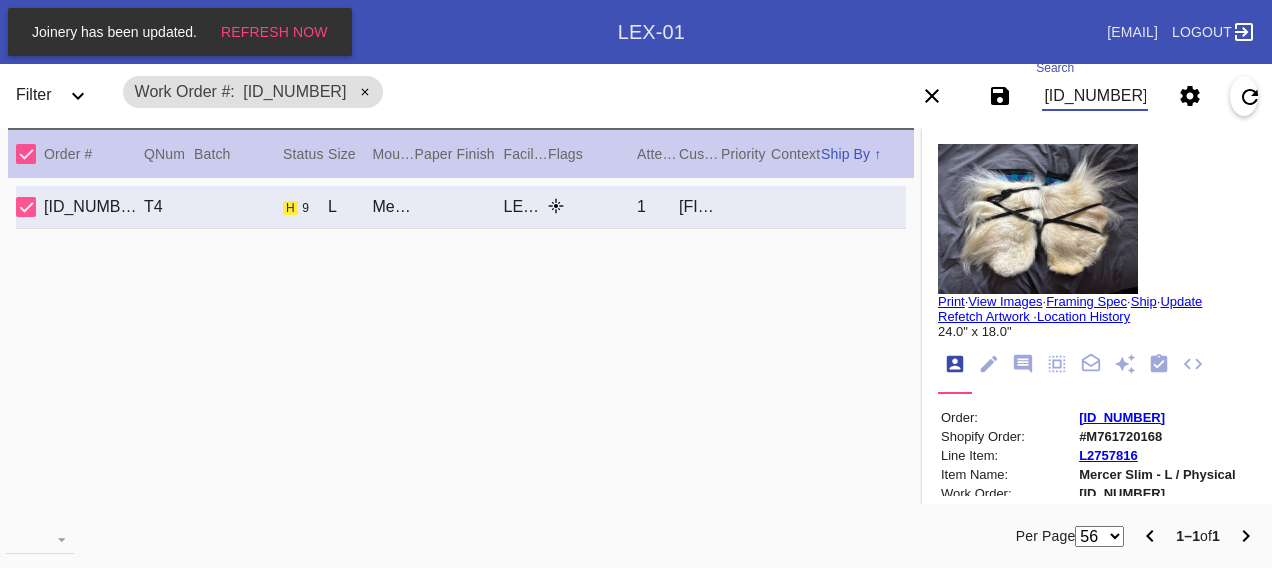 click on "[ID_NUMBER]" at bounding box center [1094, 96] 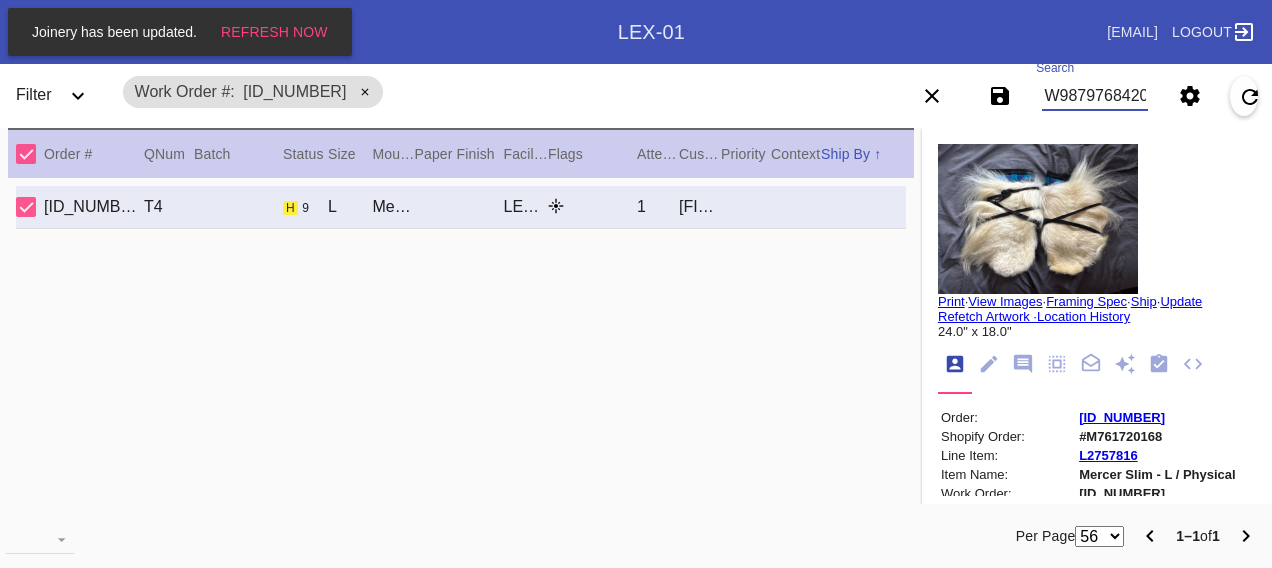 type on "W987976842007236" 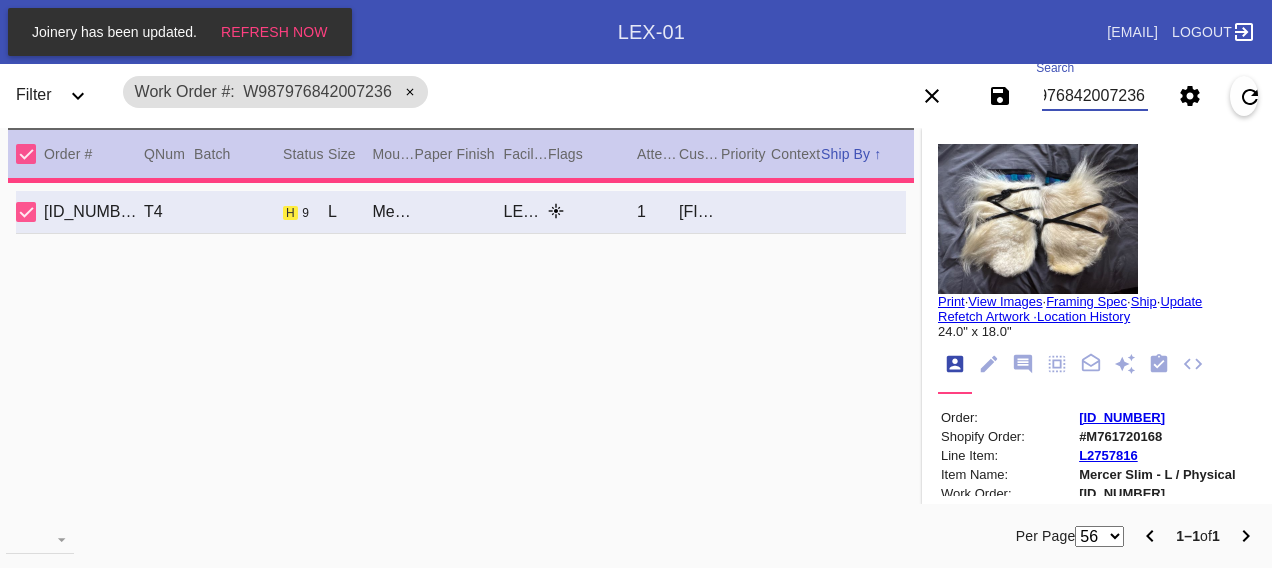 type on "1.5" 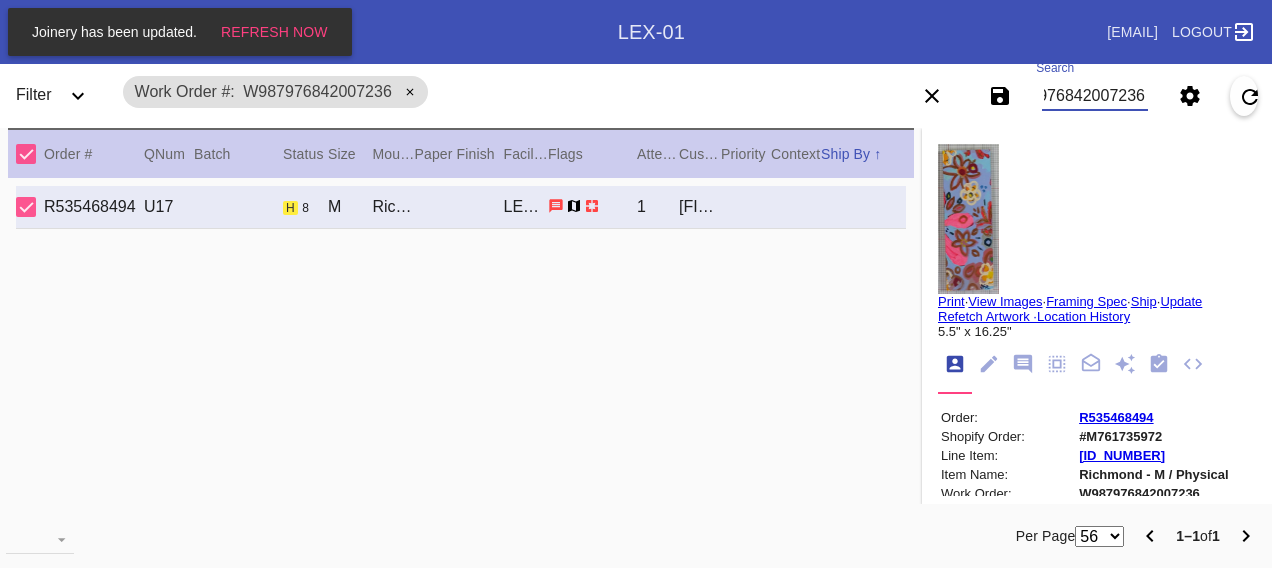 click on "W987976842007236" at bounding box center [1094, 96] 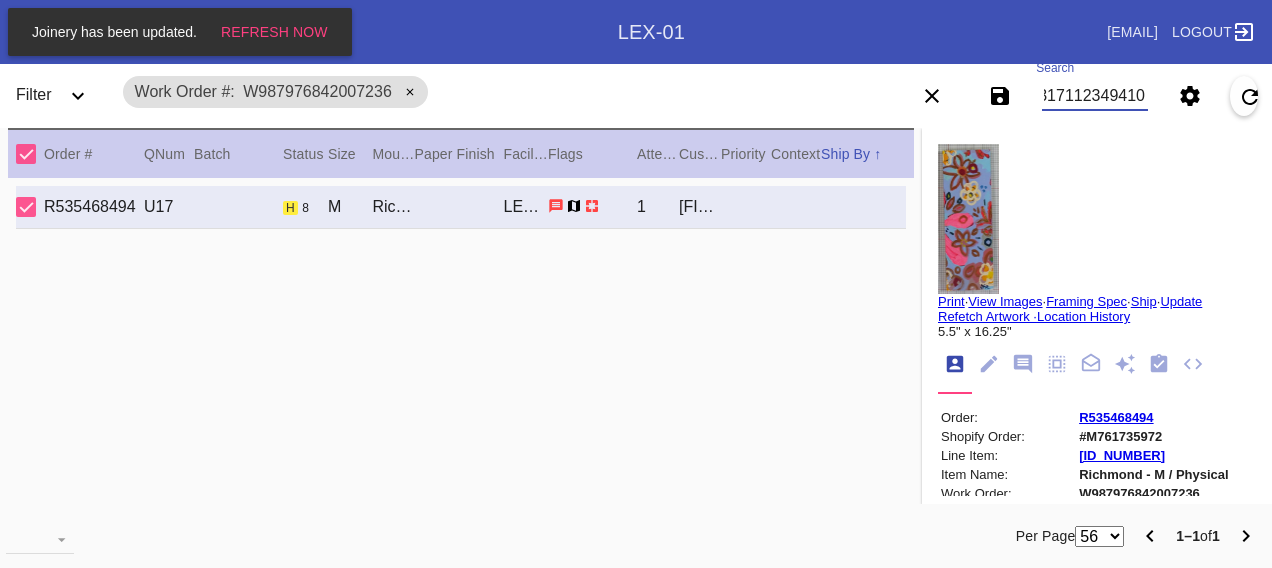 type on "W982317112349410" 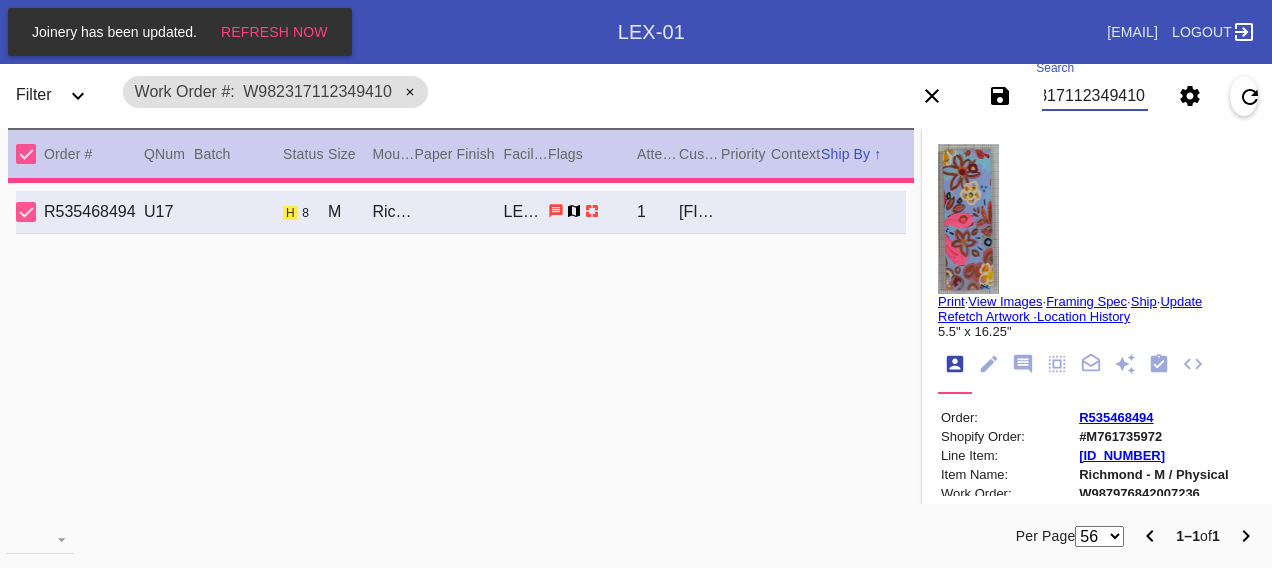 type on "HPO" 